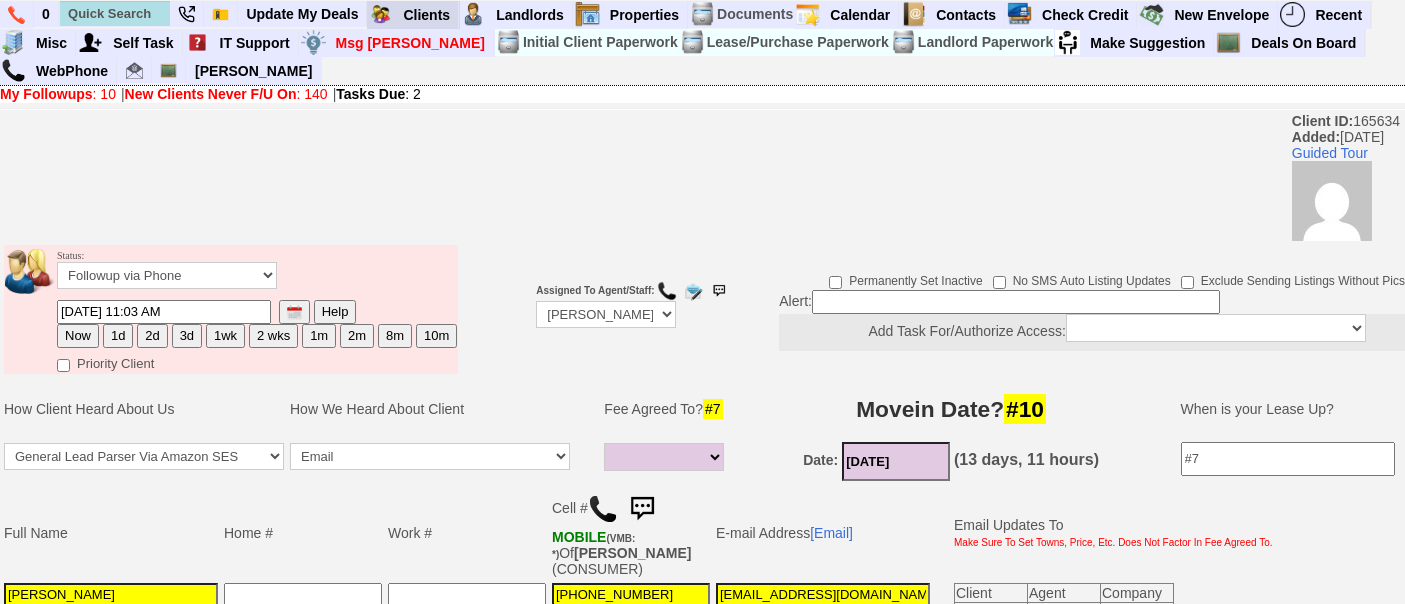 select 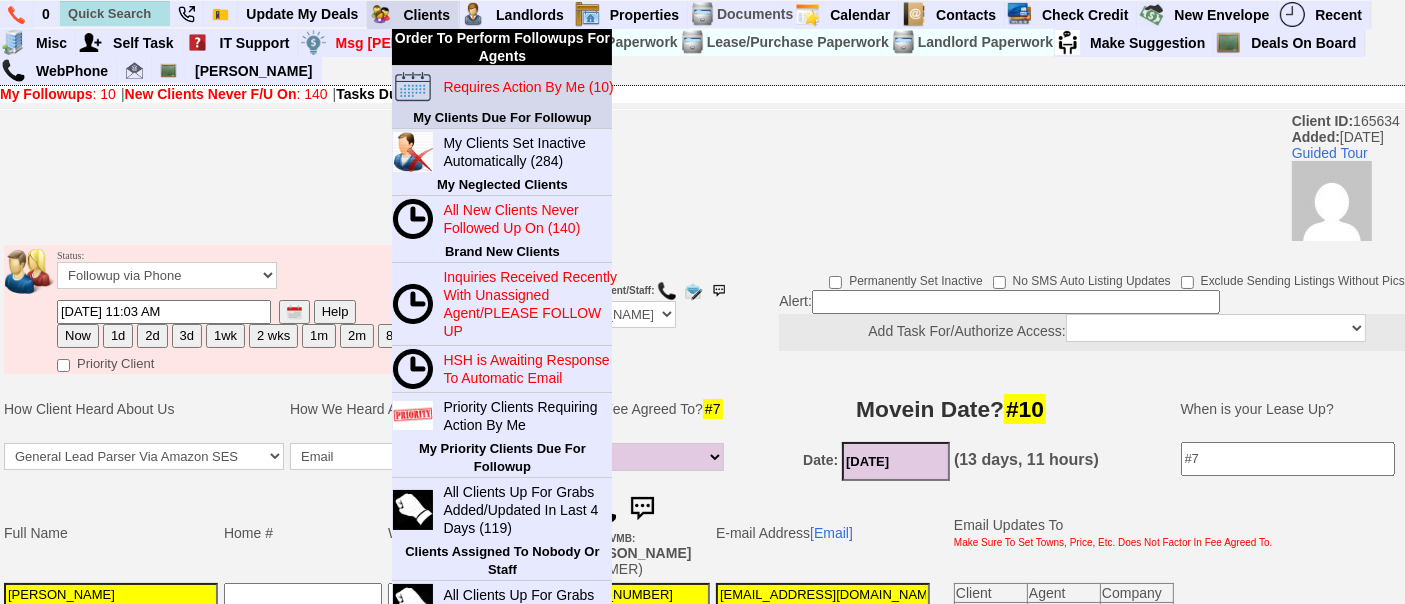 scroll, scrollTop: 0, scrollLeft: 0, axis: both 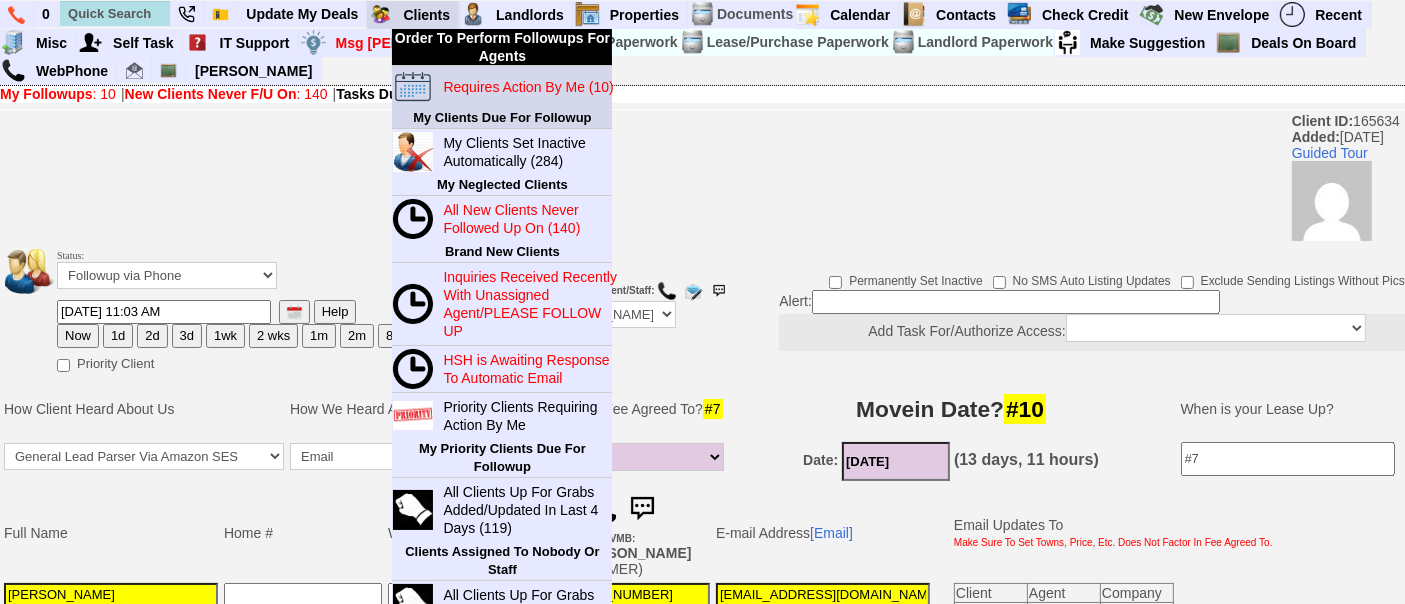 click on "Requires Action By Me (10)" at bounding box center [531, 87] 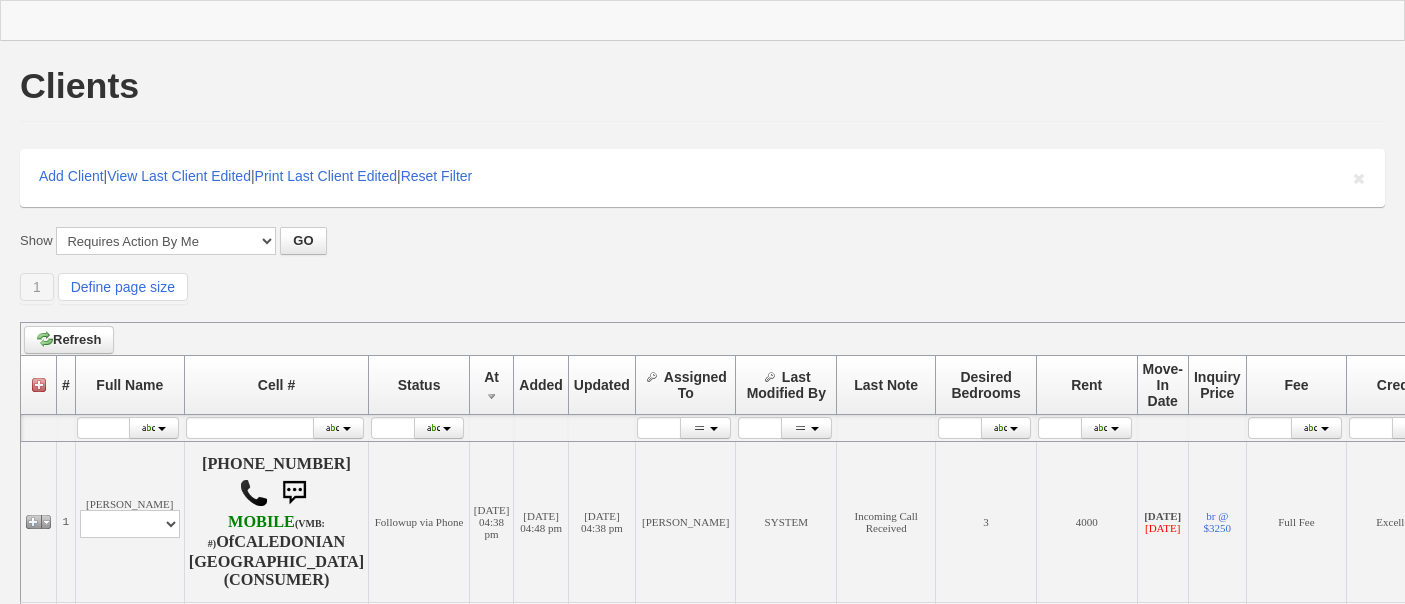 scroll, scrollTop: 0, scrollLeft: 0, axis: both 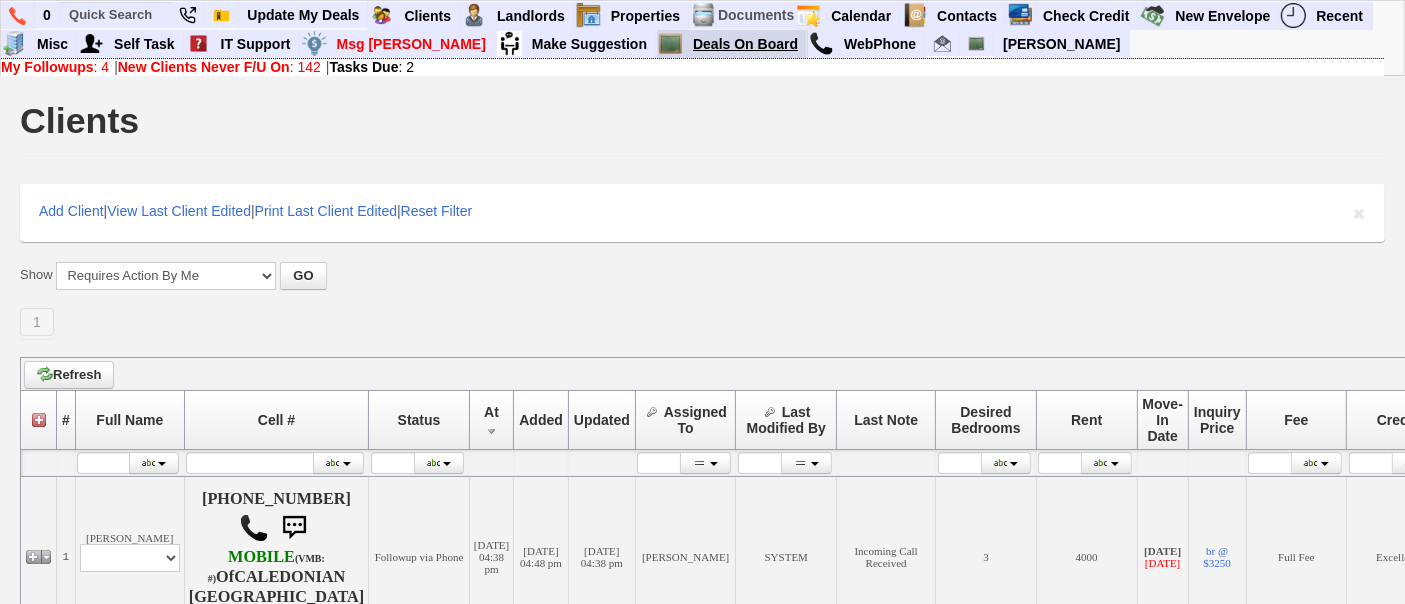 click on "Deals On Board" at bounding box center (746, 44) 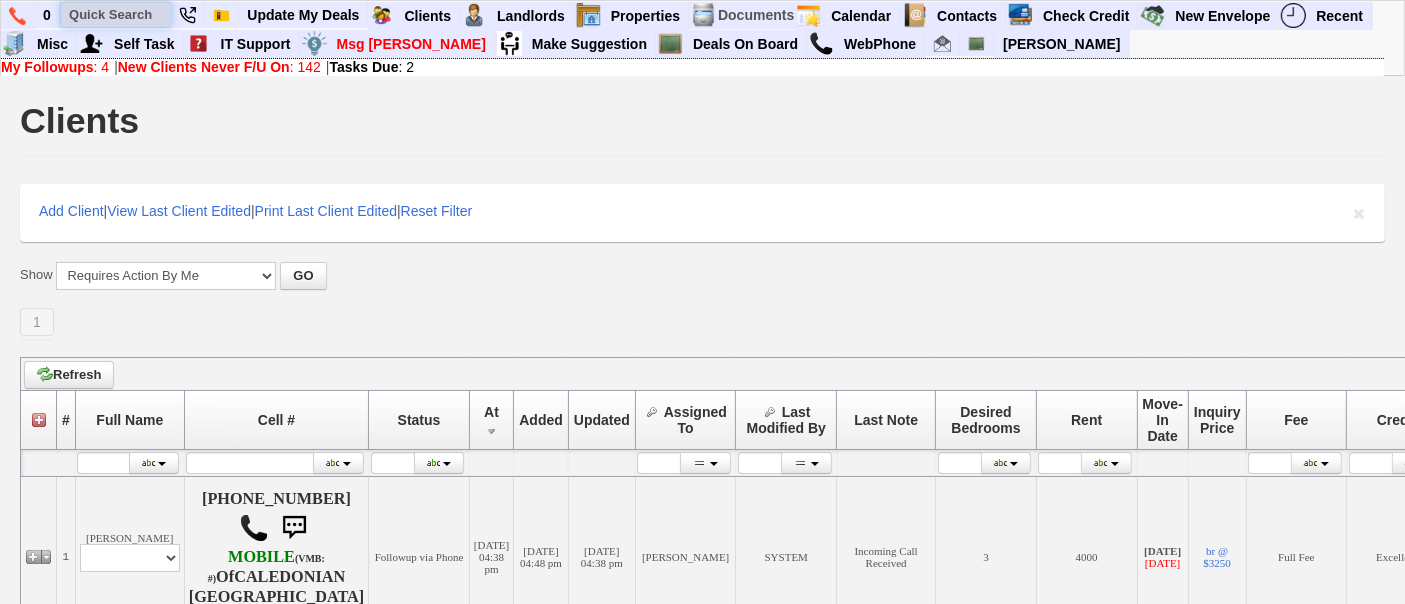 click at bounding box center (116, 14) 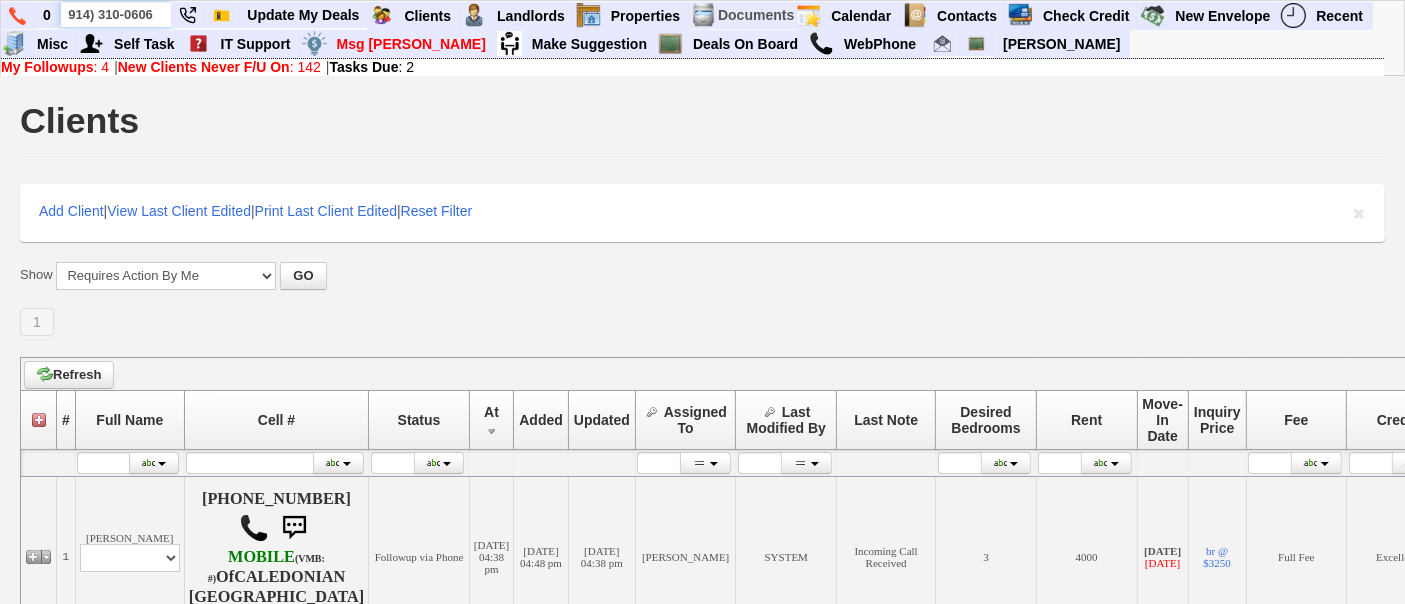 type on "914) 310-0606" 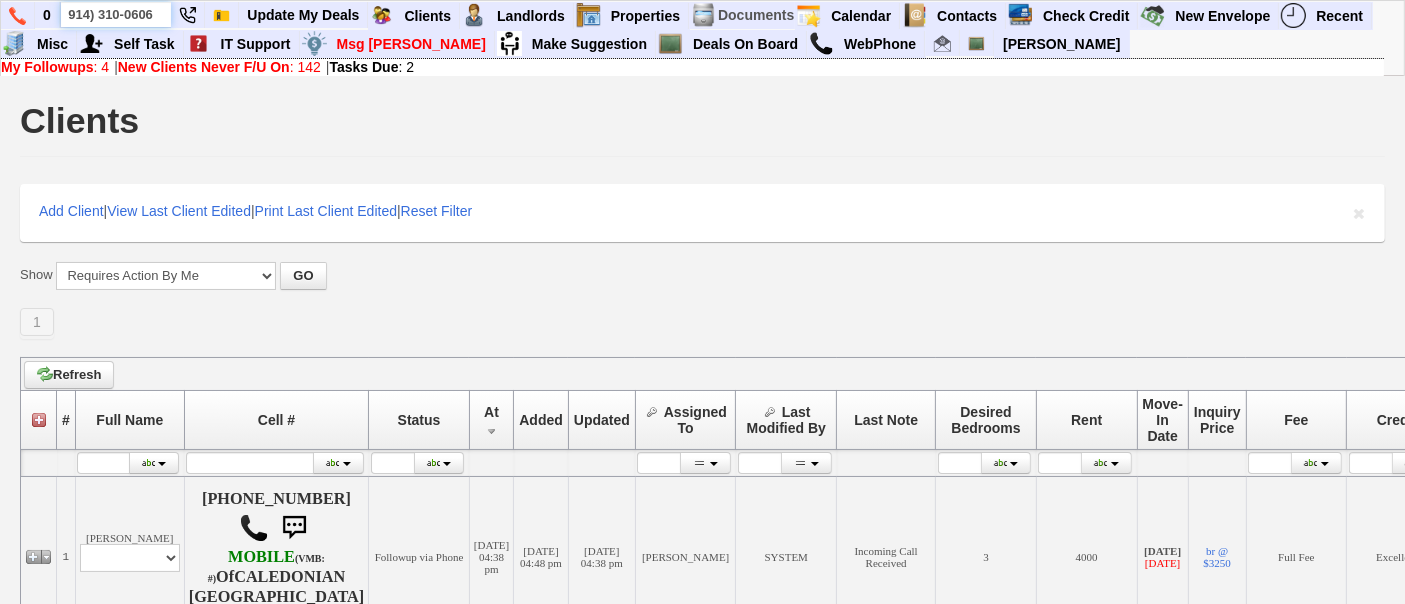 click on "914) 310-0606" at bounding box center [116, 14] 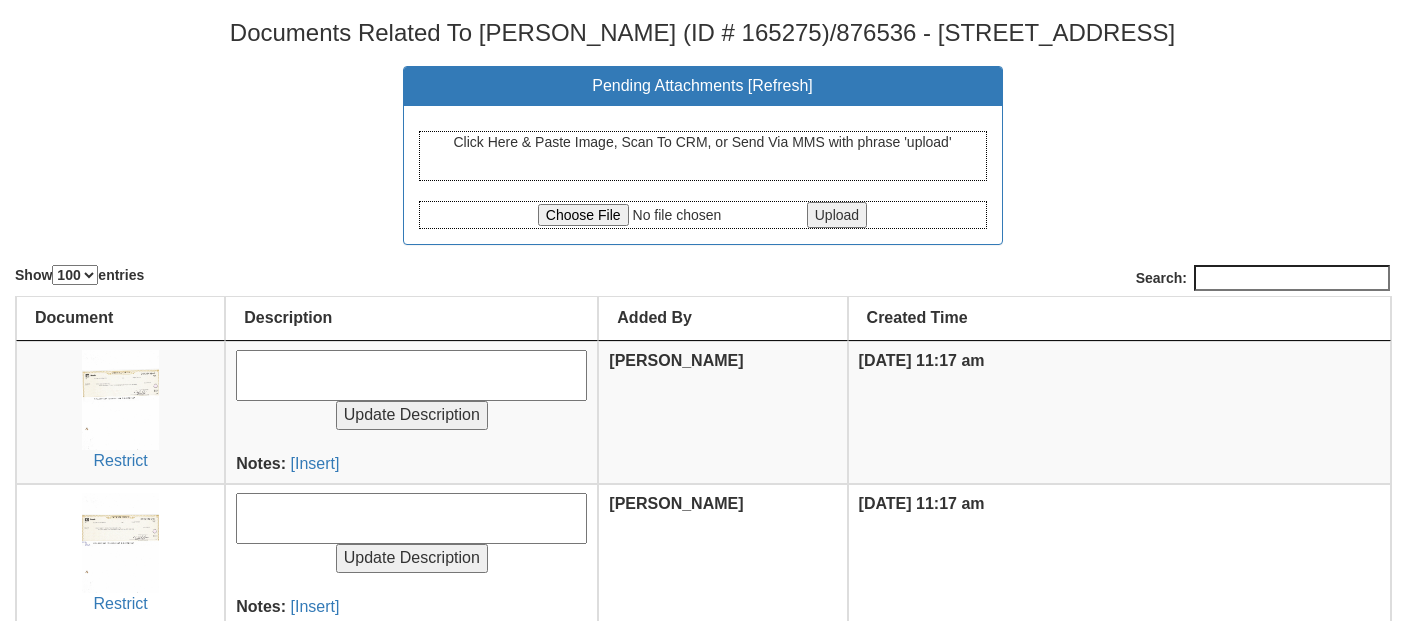 select on "100" 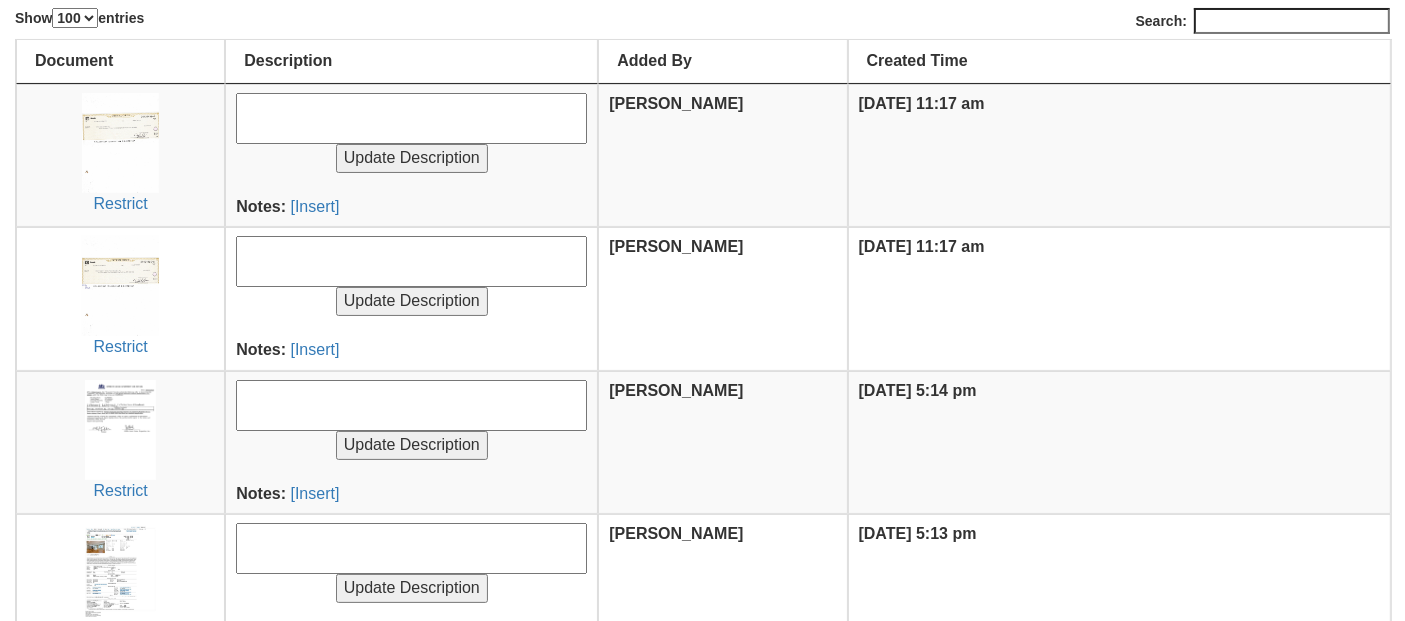 scroll, scrollTop: 231, scrollLeft: 0, axis: vertical 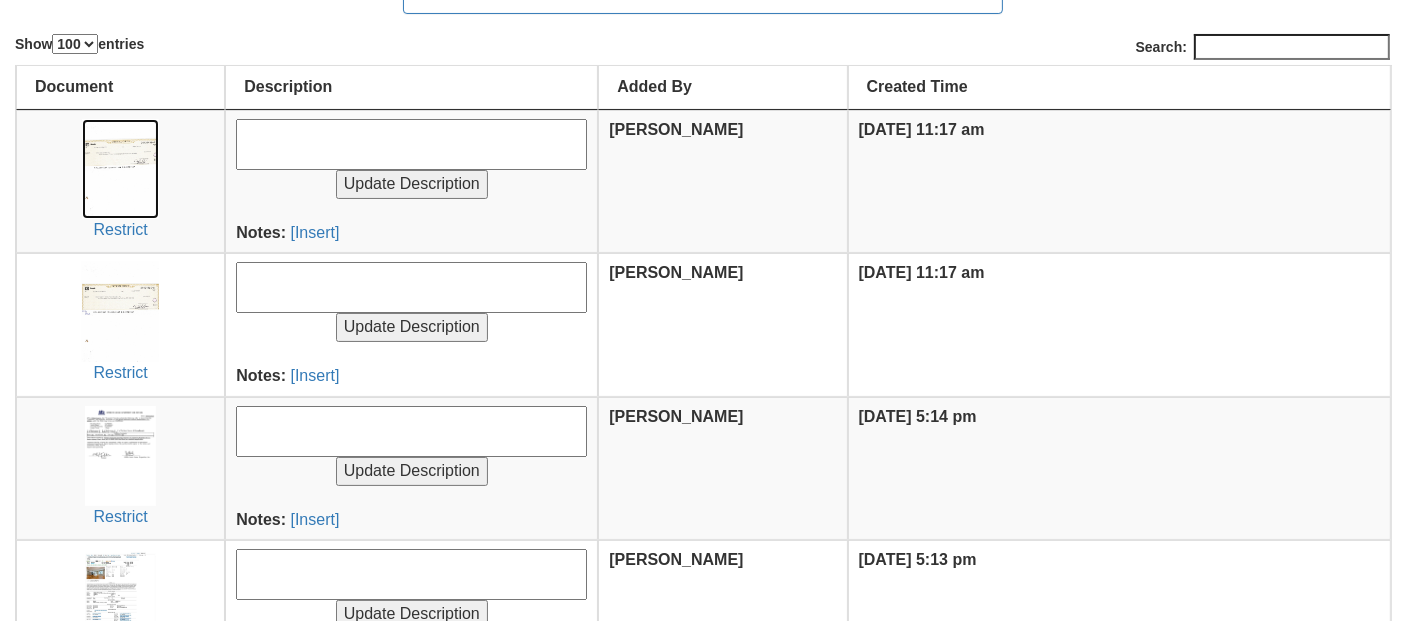 click at bounding box center [120, 169] 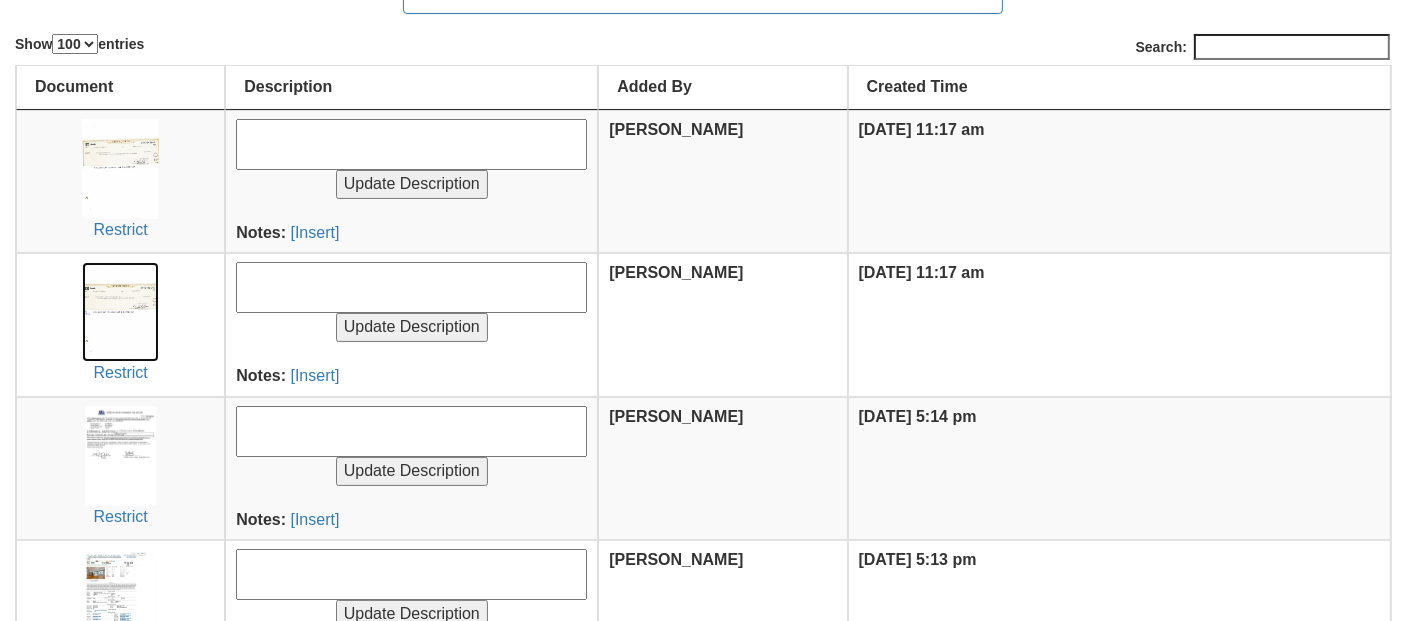 click at bounding box center (120, 312) 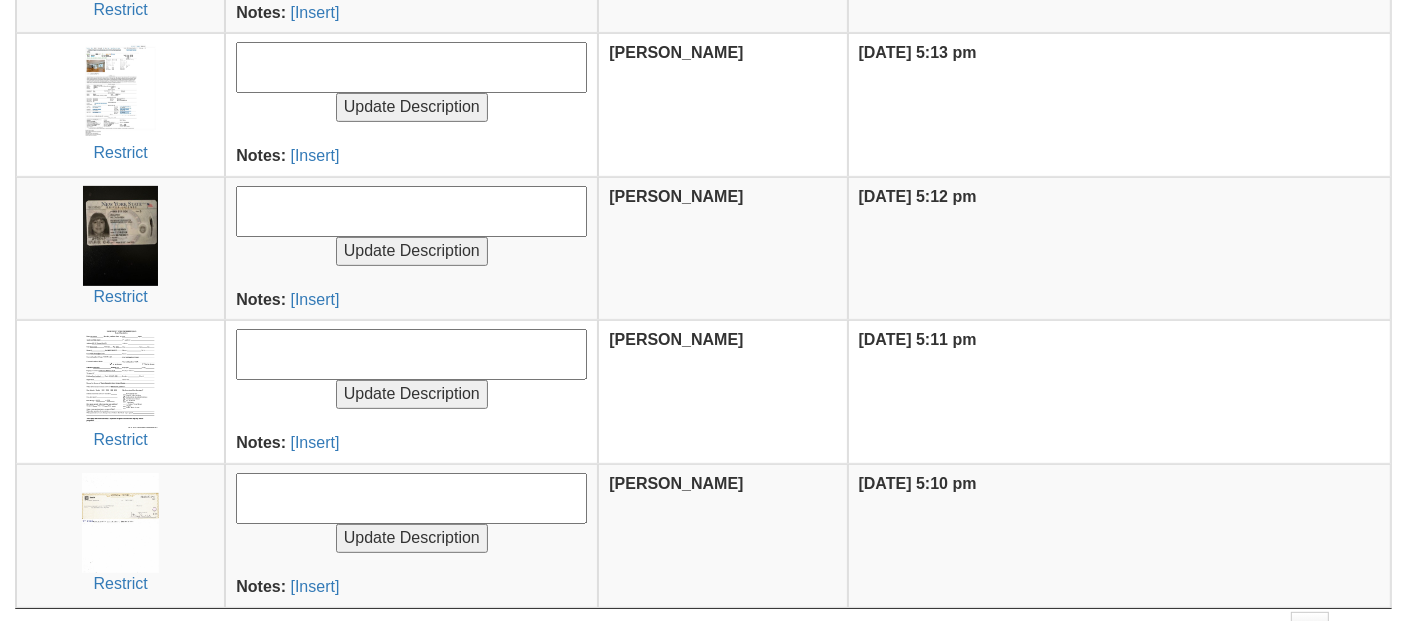 scroll, scrollTop: 0, scrollLeft: 0, axis: both 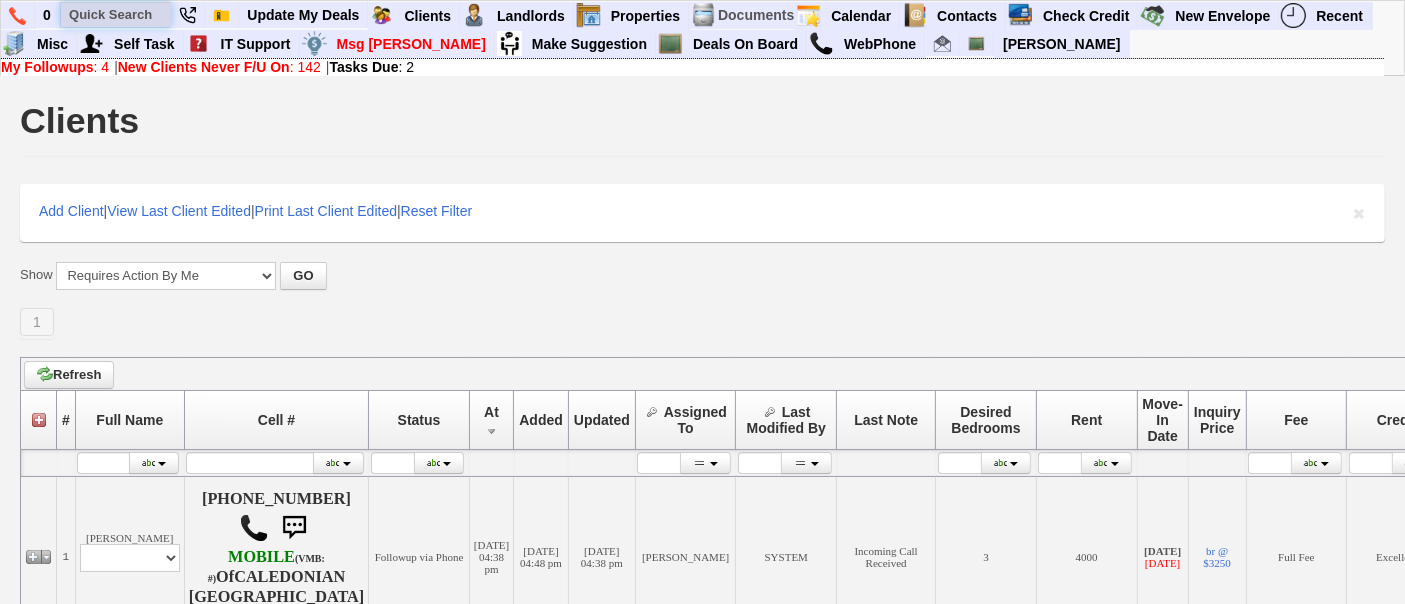 click at bounding box center (116, 14) 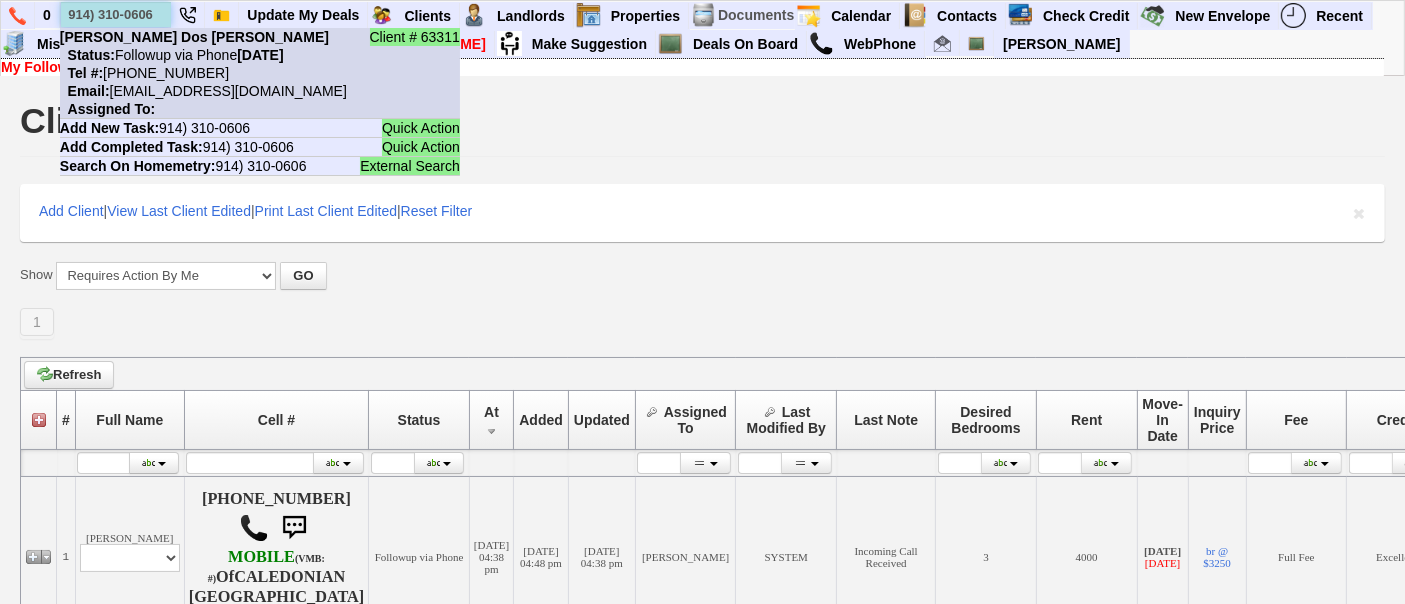 type on "914) 310-0606" 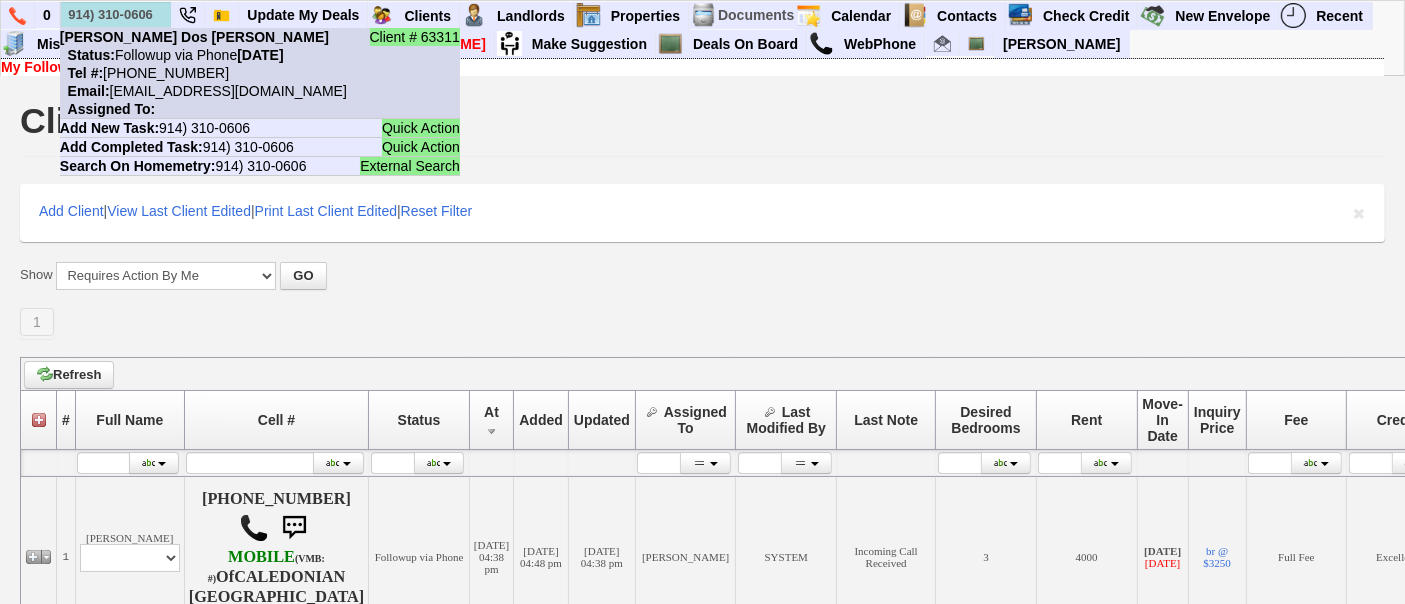click on "Status:  Followup via Phone   Tuesday, July 1st, 2025" at bounding box center (172, 55) 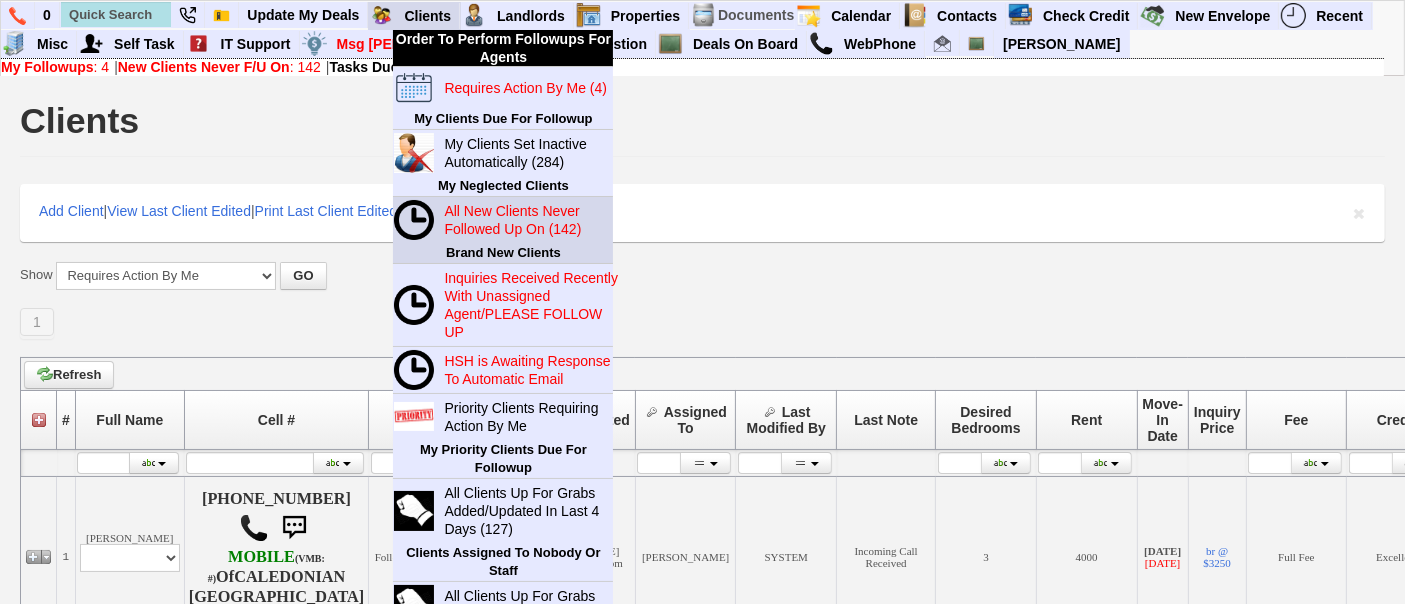 click on "All New Clients Never Followed Up On (142)" at bounding box center (512, 220) 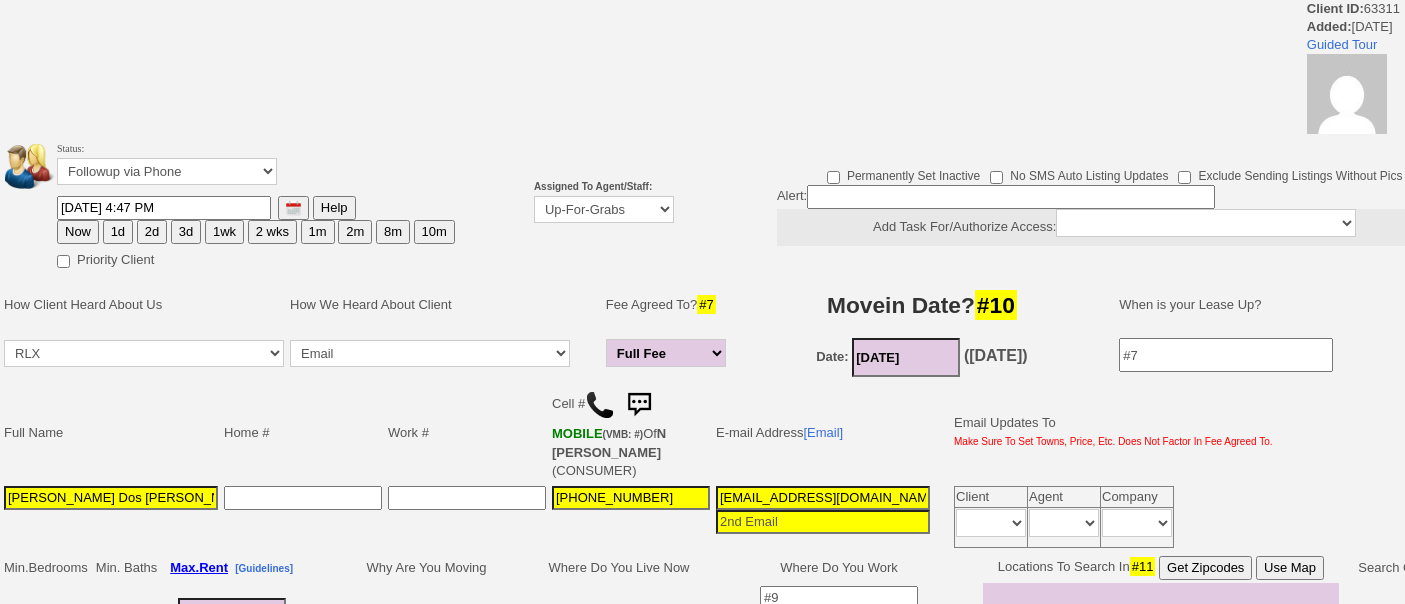 scroll, scrollTop: 0, scrollLeft: 0, axis: both 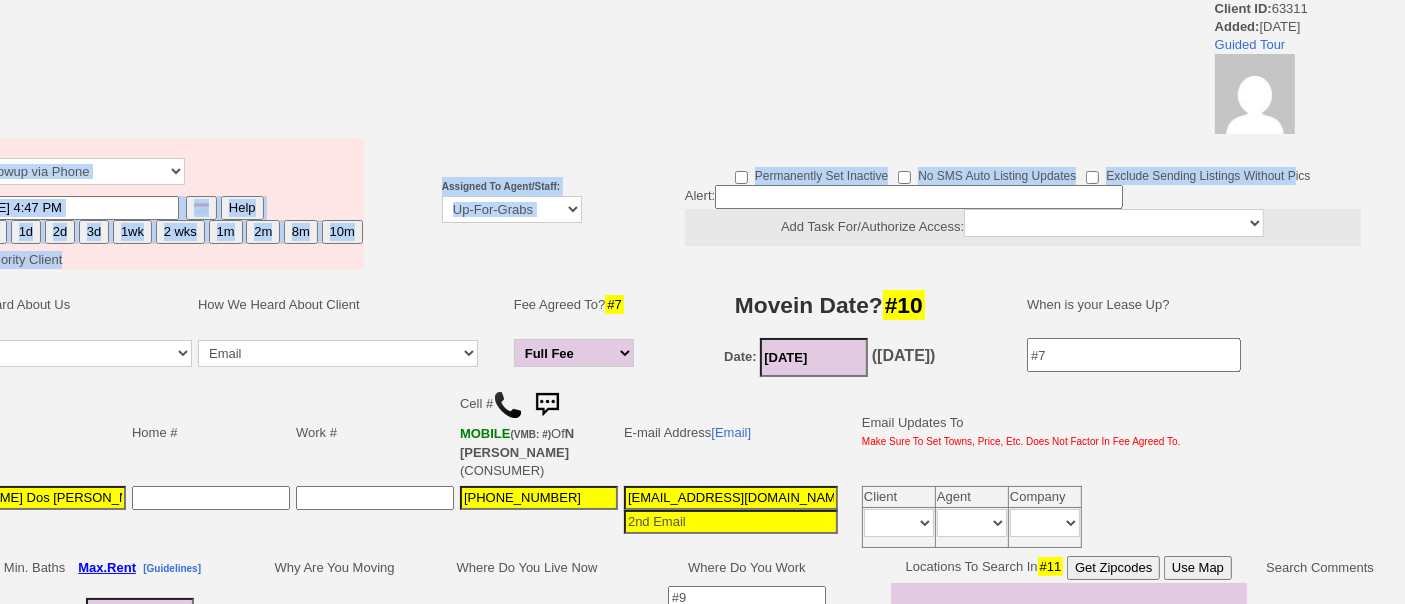 drag, startPoint x: 1377, startPoint y: 173, endPoint x: 1421, endPoint y: 385, distance: 216.5179 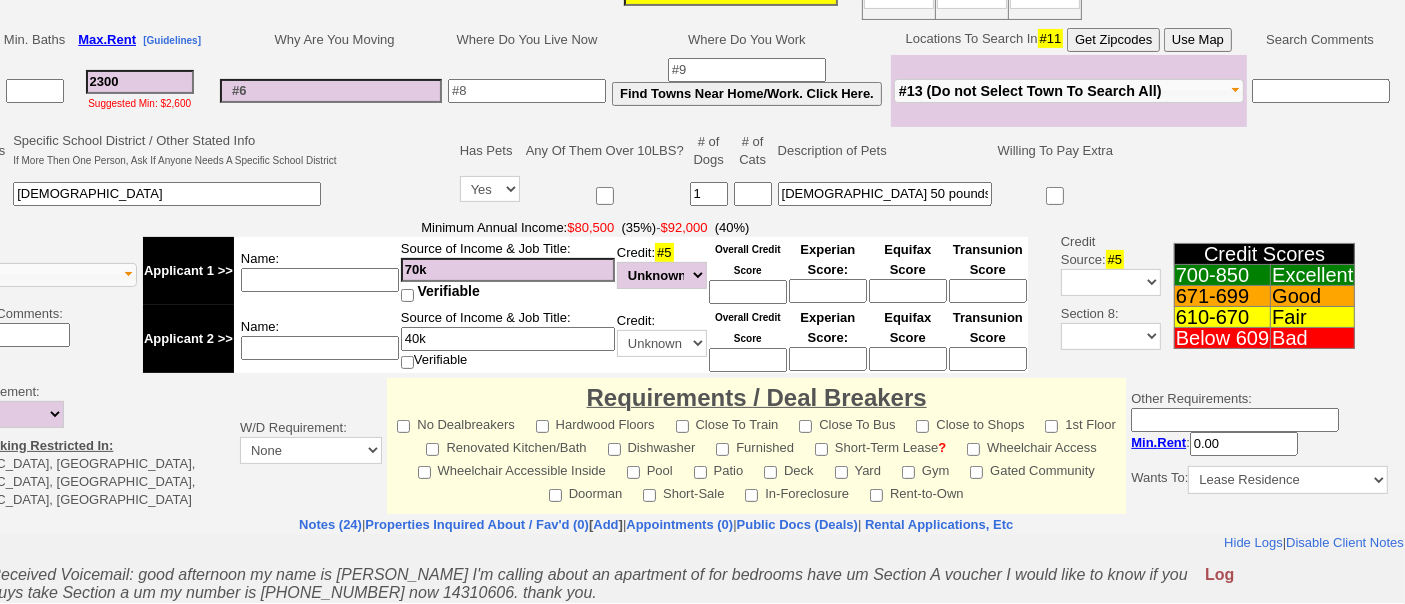 scroll, scrollTop: 942, scrollLeft: 92, axis: both 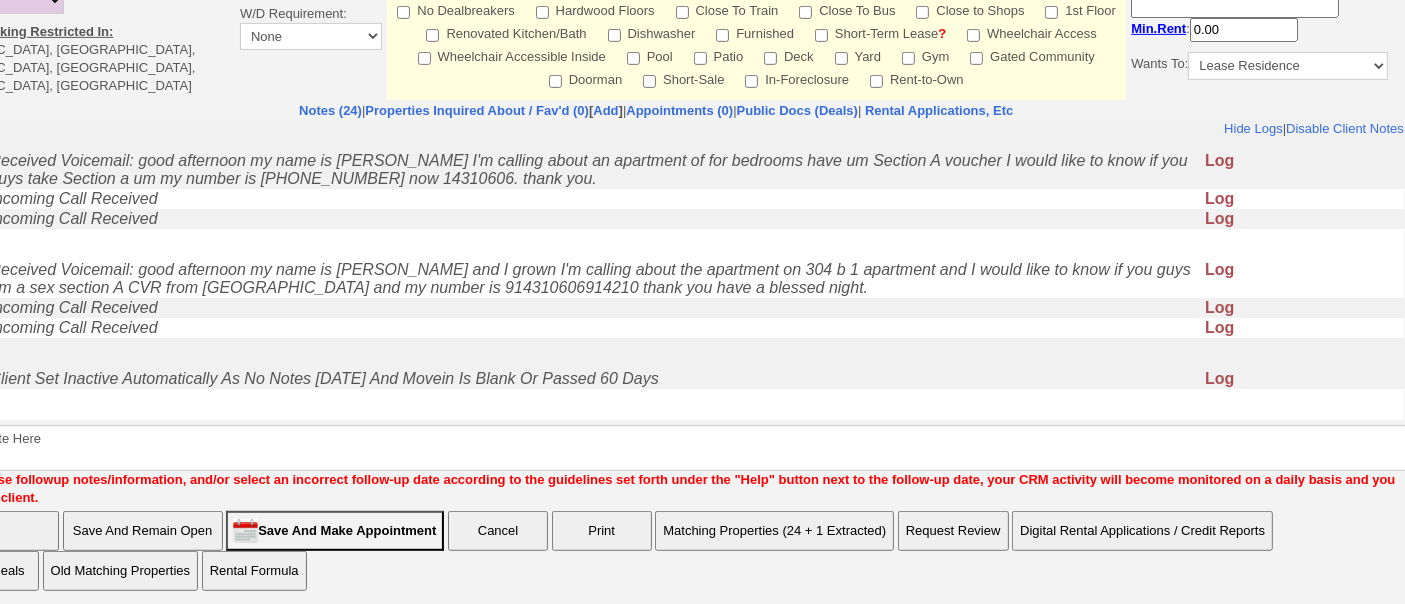 click on "Received Voicemail: good afternoon my name is Betsy and I grown I'm calling about the apartment on 304 b 1 apartment and I would like to know if you guys um a sex section A CVR from White Plains and my number is 914310606914210 thank you have a blessed night." at bounding box center (590, 277) 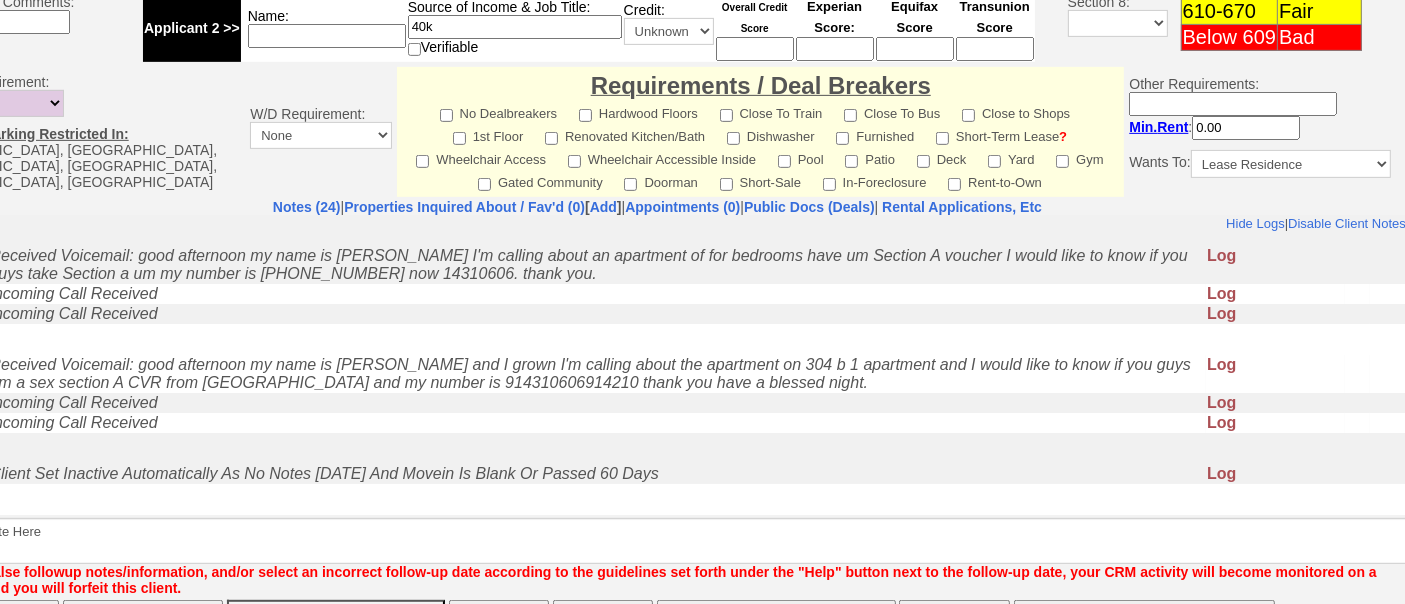 scroll, scrollTop: 1024, scrollLeft: 0, axis: vertical 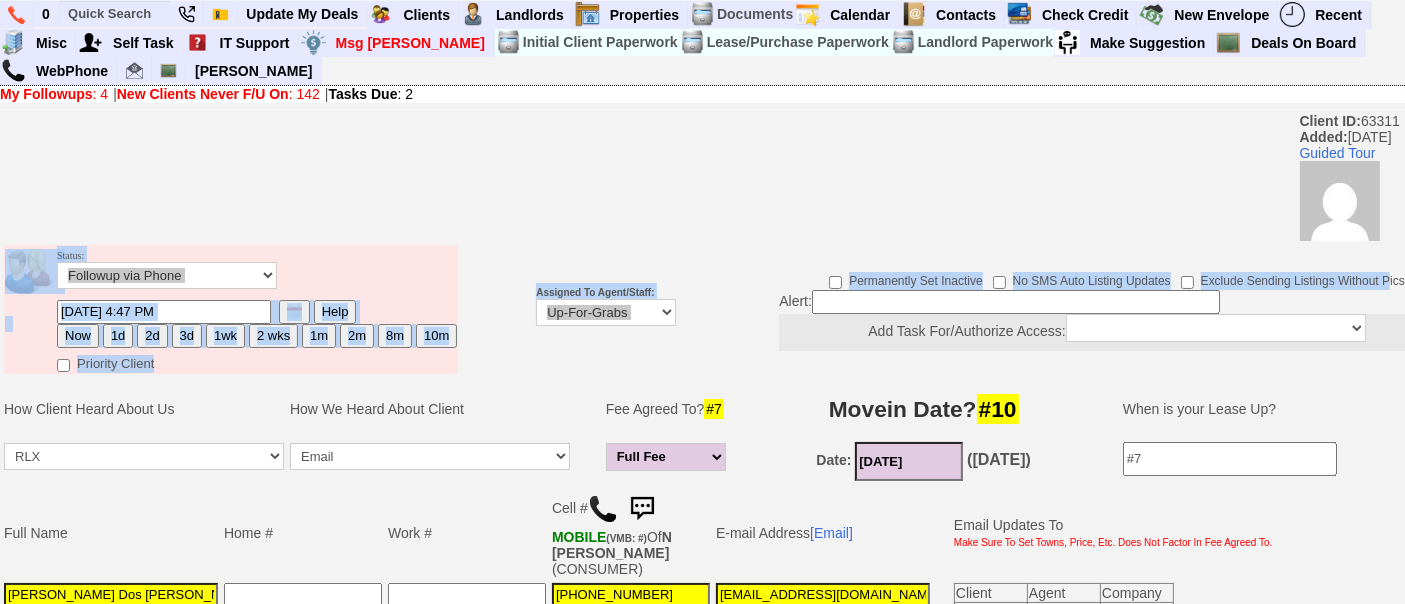 click on "Status:
Followup via Phone Followup via Email Followup When Section 8 Property Found Deal Closed - Followup Before Lease Expires Needs Email Address Needs Phone Number From Lead Source HSH is Awaiting Response To Automatic Email Form Incomplete Inactive" at bounding box center (702, 868) 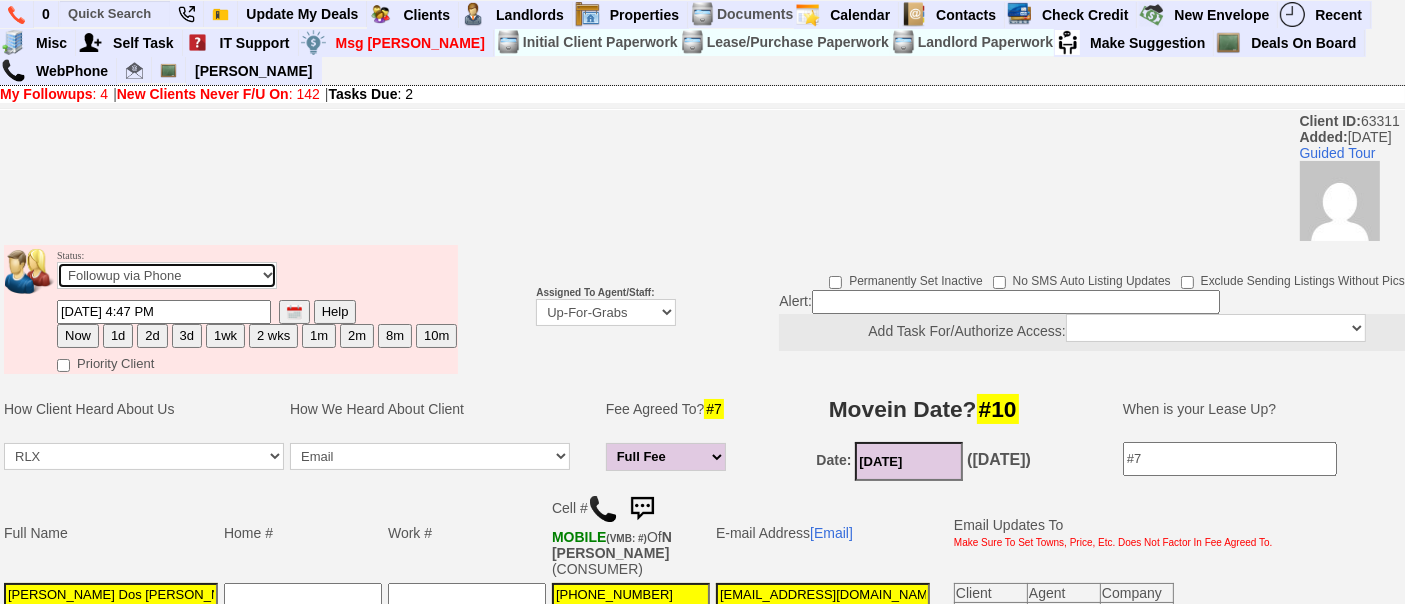 click on "Followup via Phone Followup via Email Followup When Section 8 Property Found Deal Closed - Followup Before Lease Expires Needs Email Address Needs Phone Number From Lead Source HSH is Awaiting Response To Automatic Email Form Incomplete Inactive" at bounding box center [167, 275] 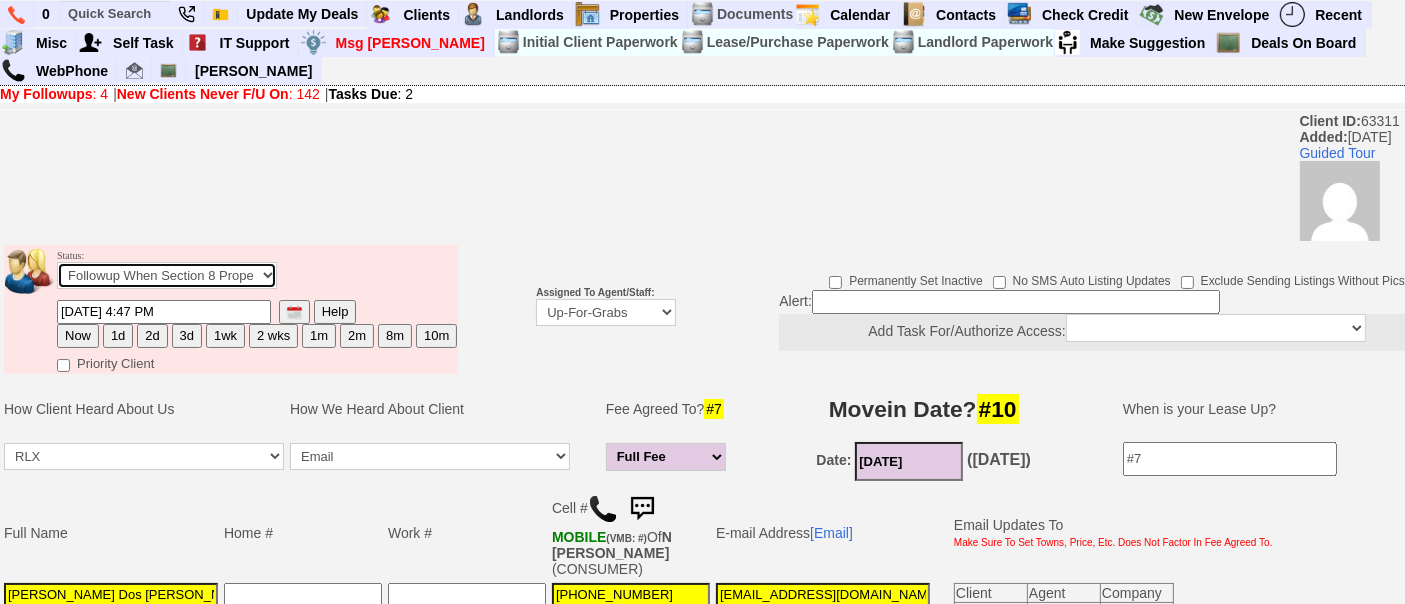 click on "Followup via Phone Followup via Email Followup When Section 8 Property Found Deal Closed - Followup Before Lease Expires Needs Email Address Needs Phone Number From Lead Source HSH is Awaiting Response To Automatic Email Form Incomplete Inactive" at bounding box center [167, 275] 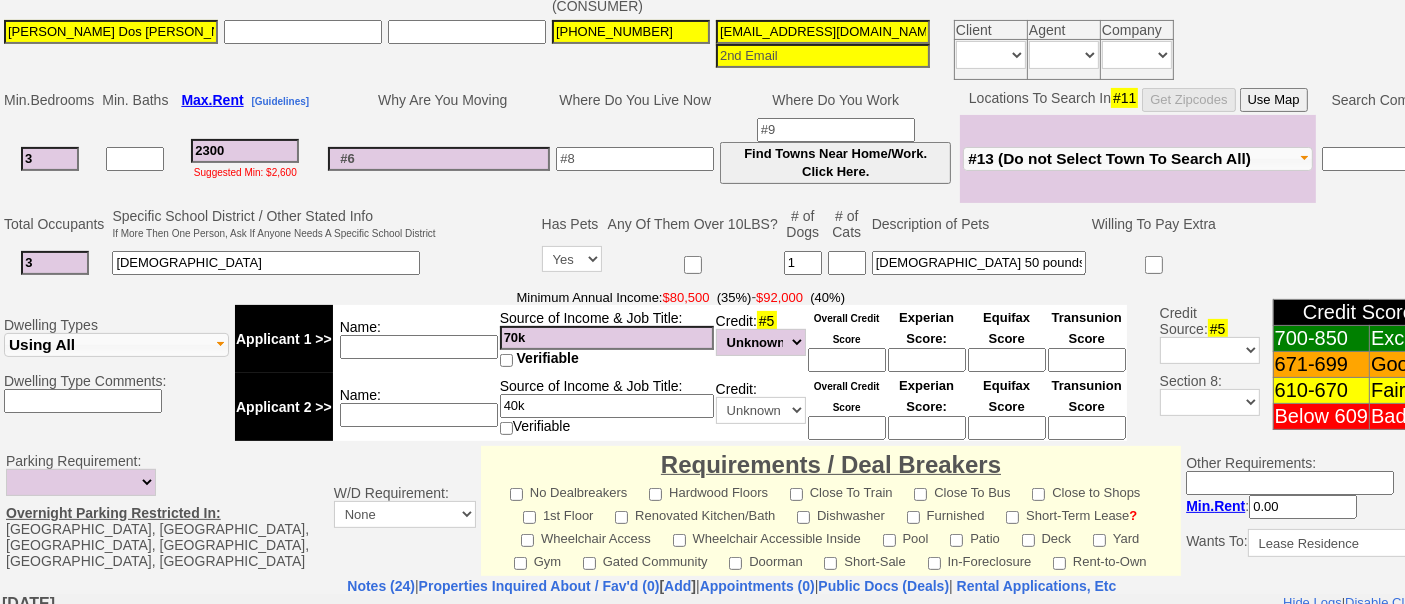 scroll, scrollTop: 992, scrollLeft: 0, axis: vertical 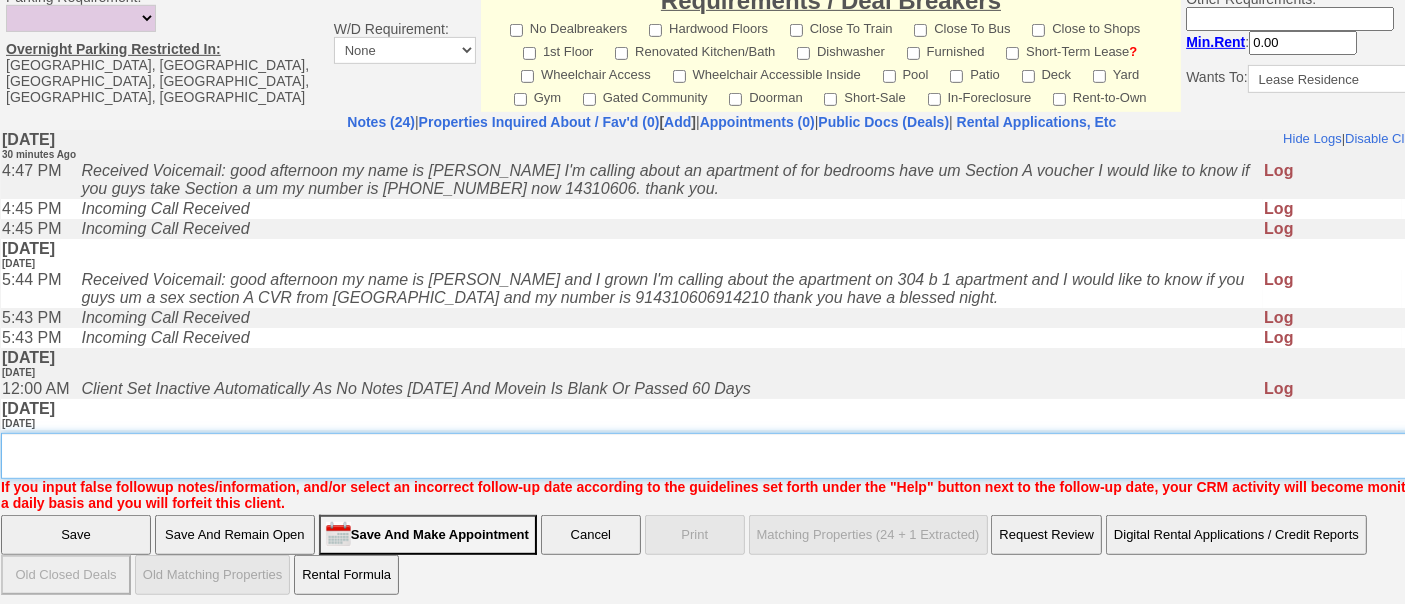 click on "Insert New Note Here" at bounding box center (739, 456) 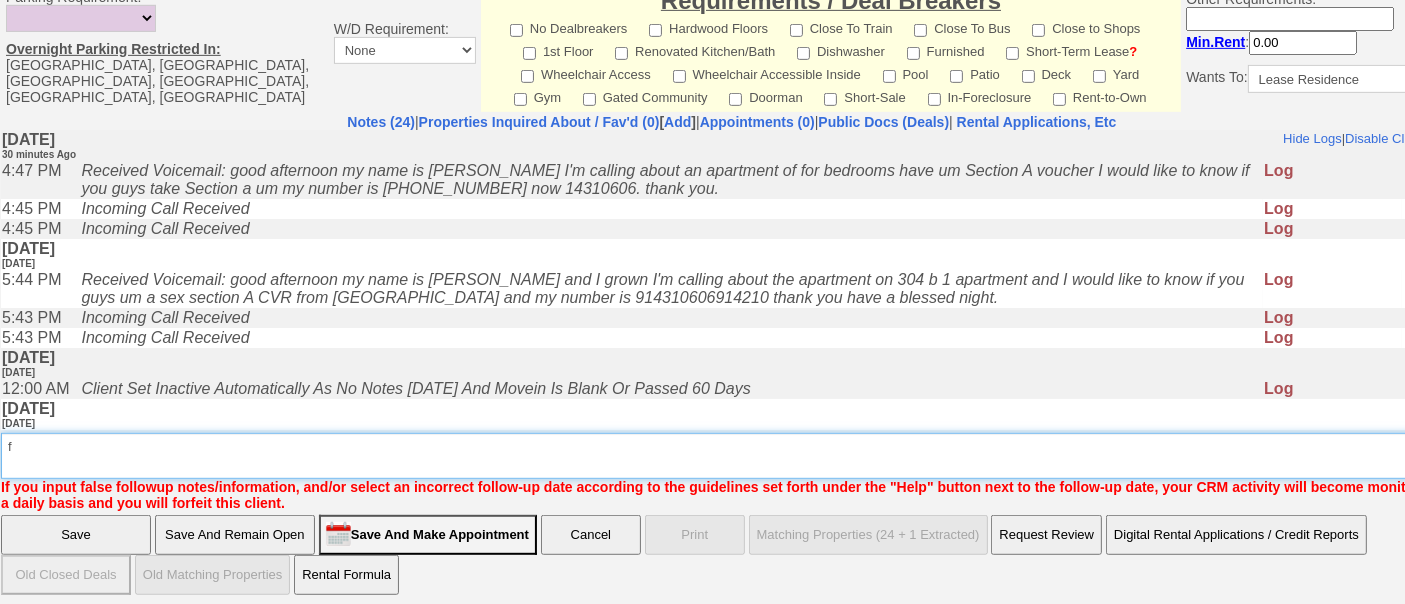 type on "f" 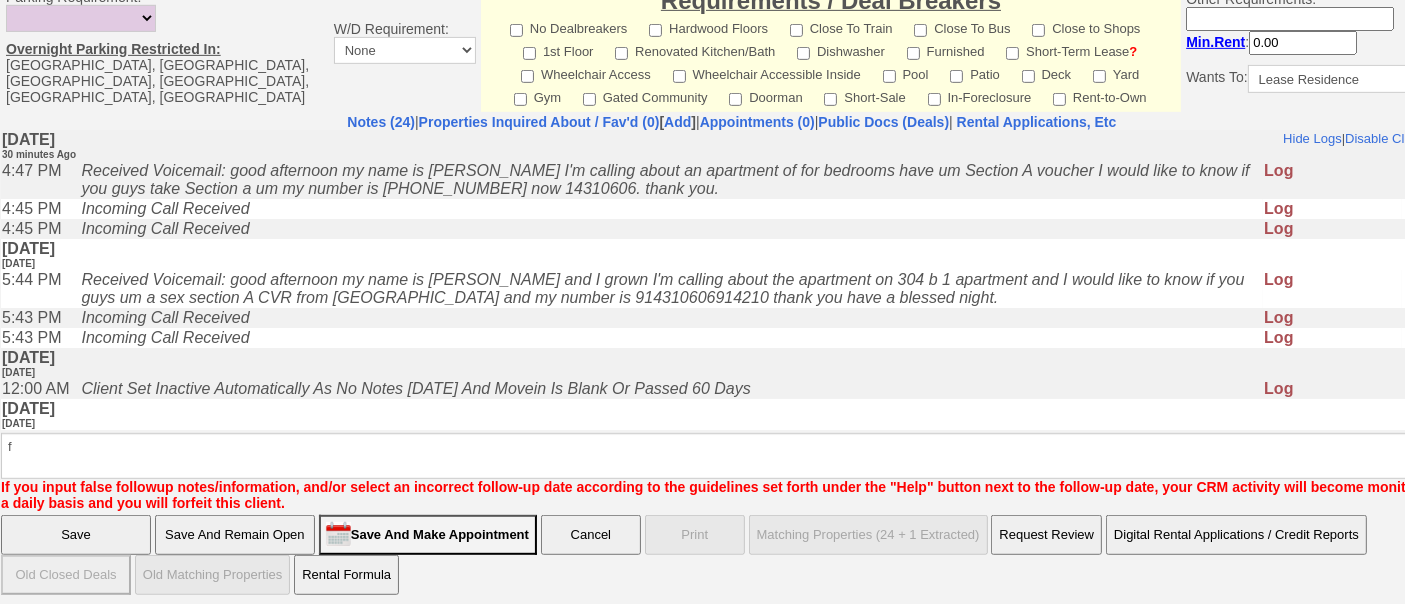 click on "Save" at bounding box center [76, 535] 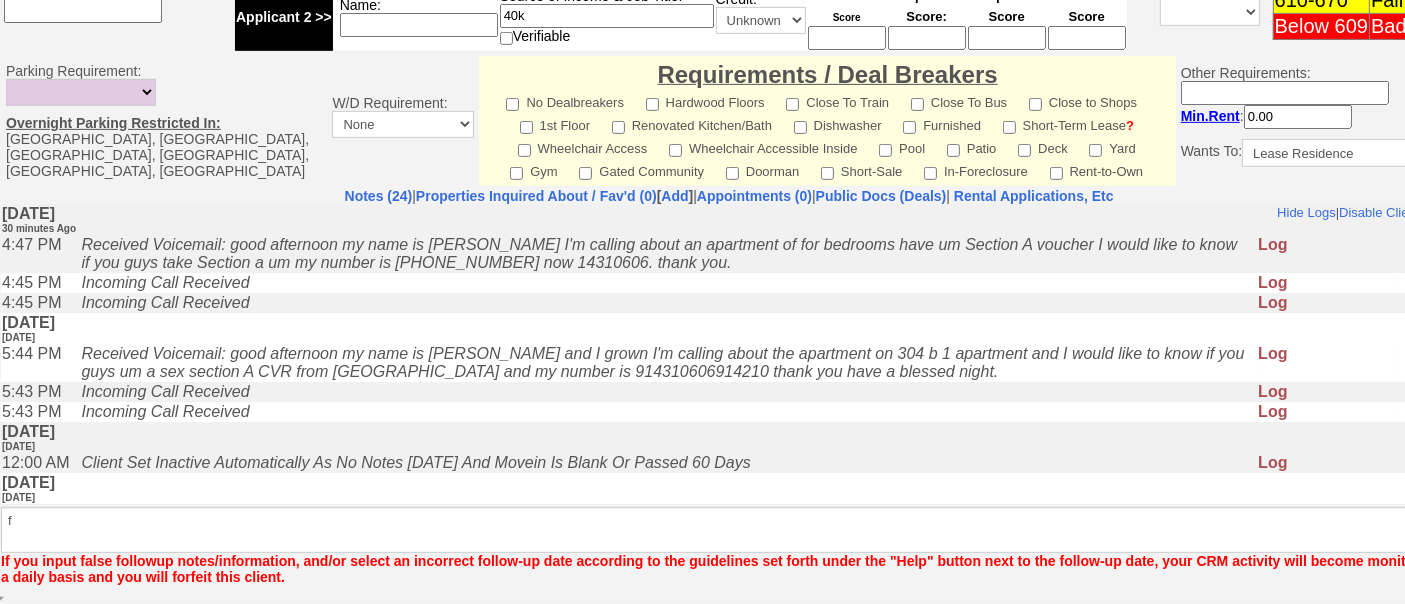 scroll, scrollTop: 911, scrollLeft: 0, axis: vertical 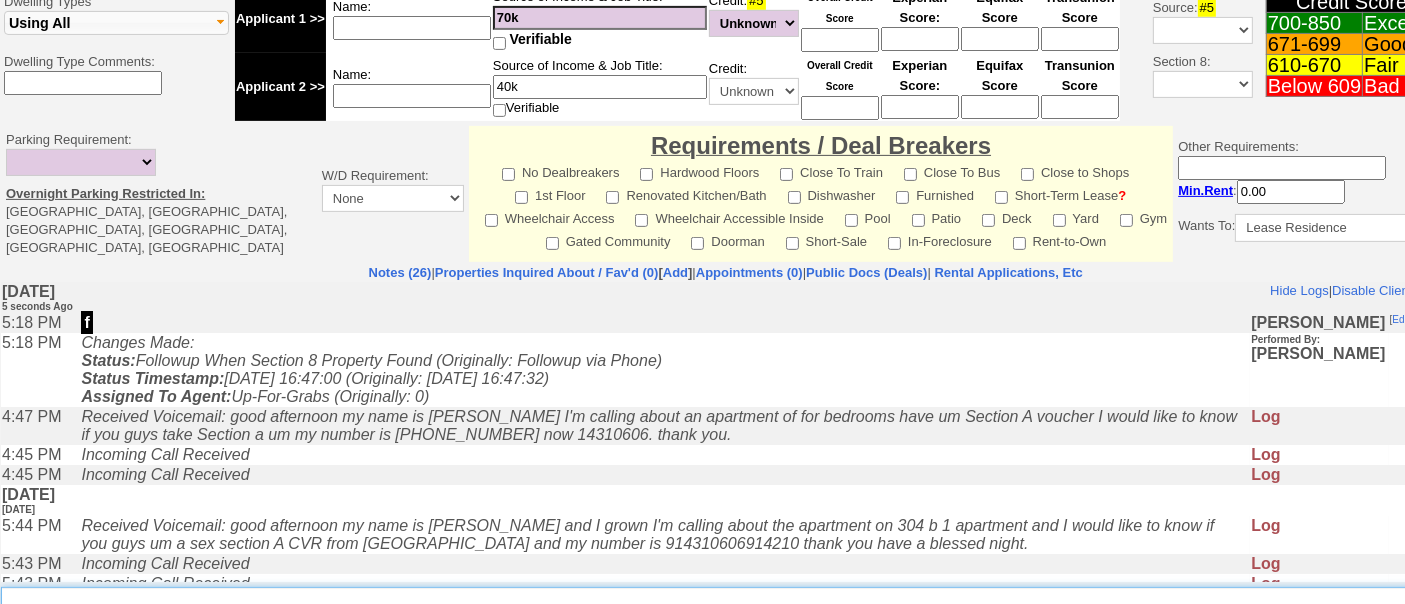 click on "Insert New Note Here" at bounding box center [732, 610] 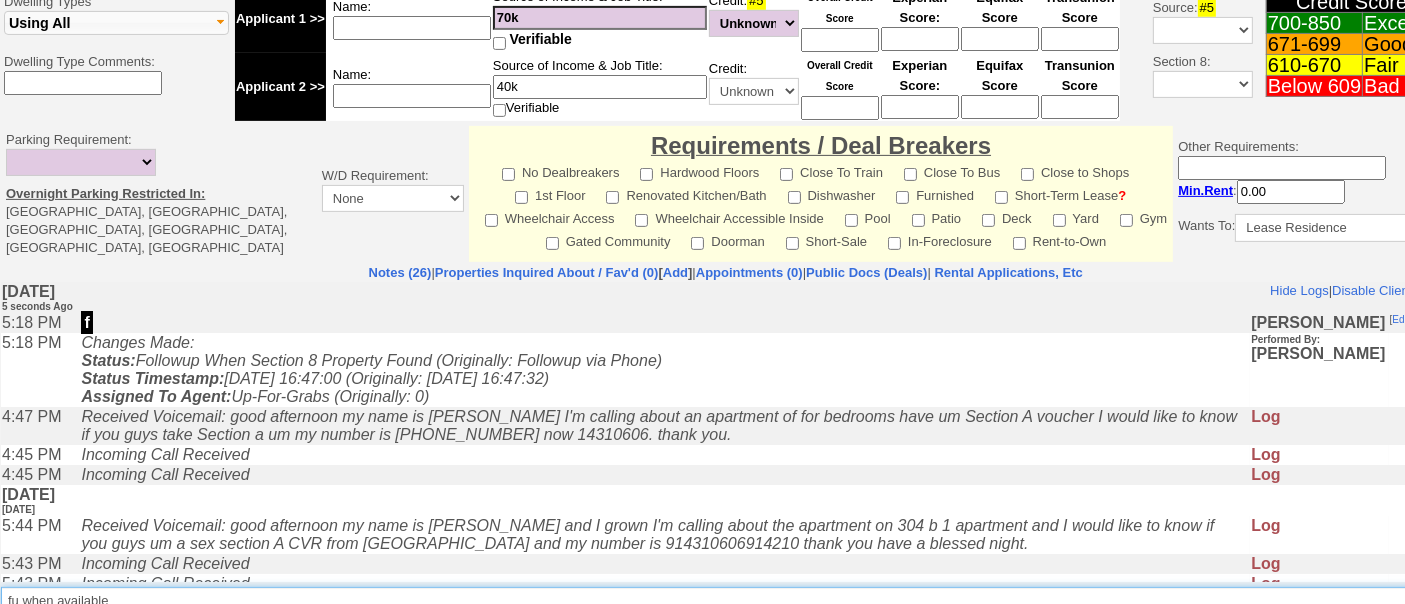 type on "fu when available" 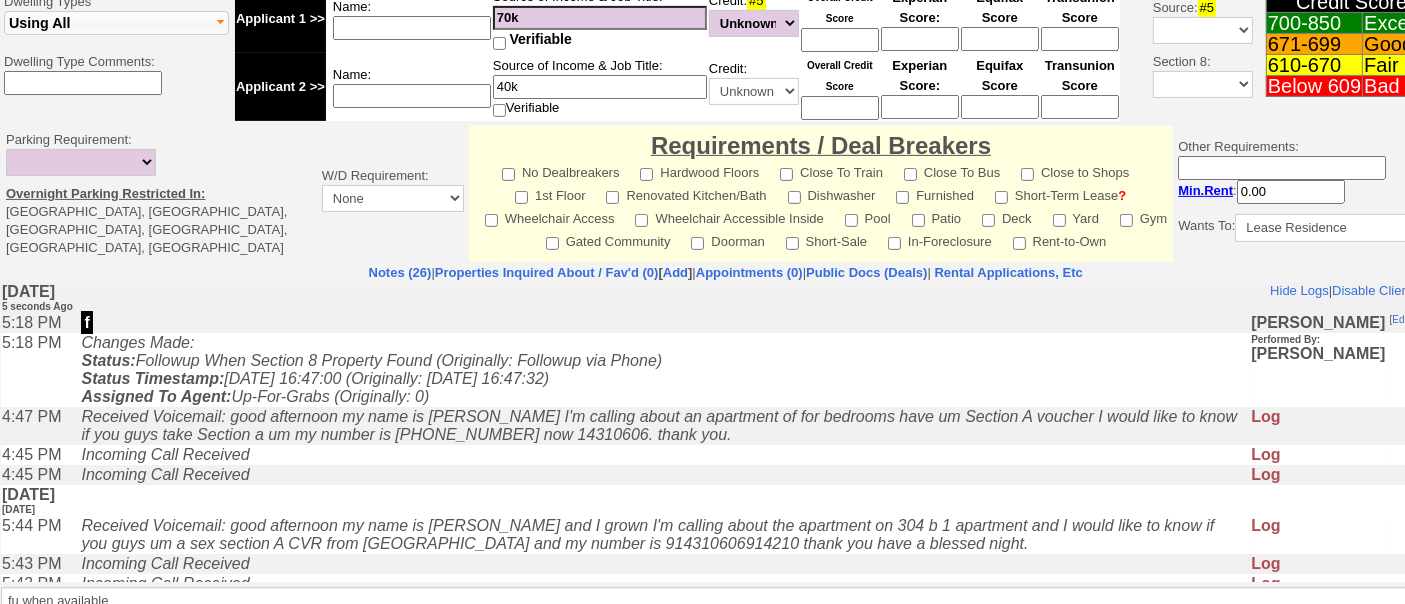 click on "Save" at bounding box center (76, 693) 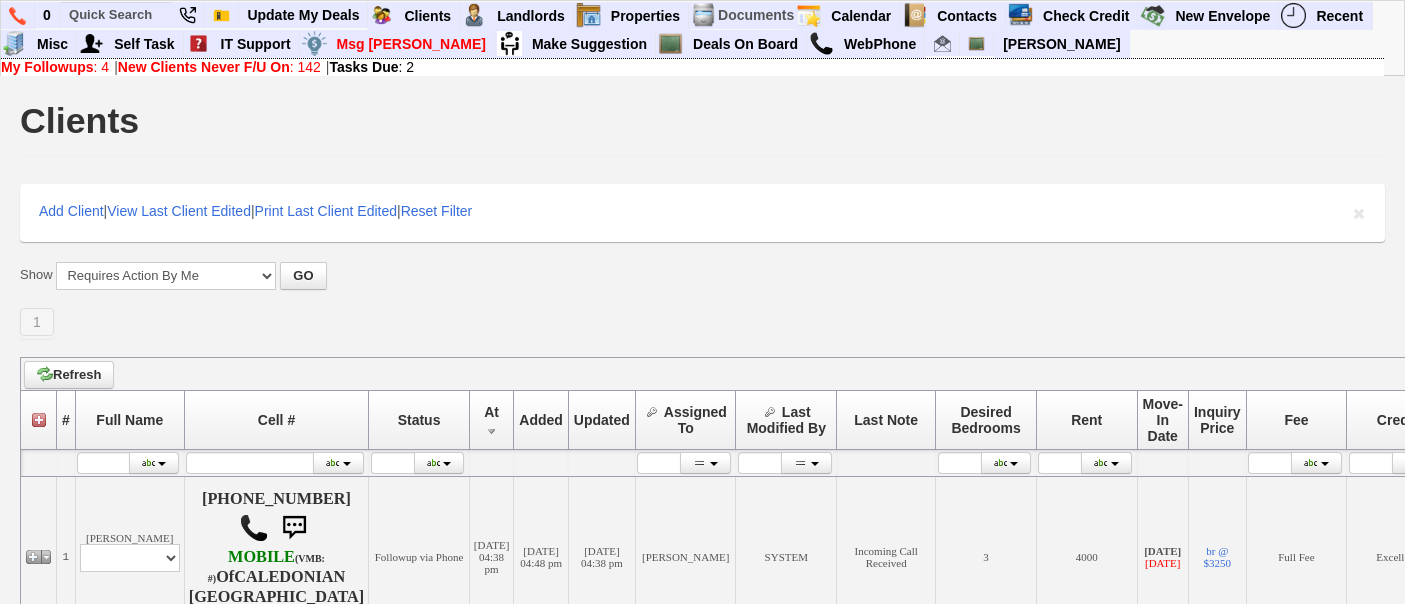 scroll, scrollTop: 0, scrollLeft: 0, axis: both 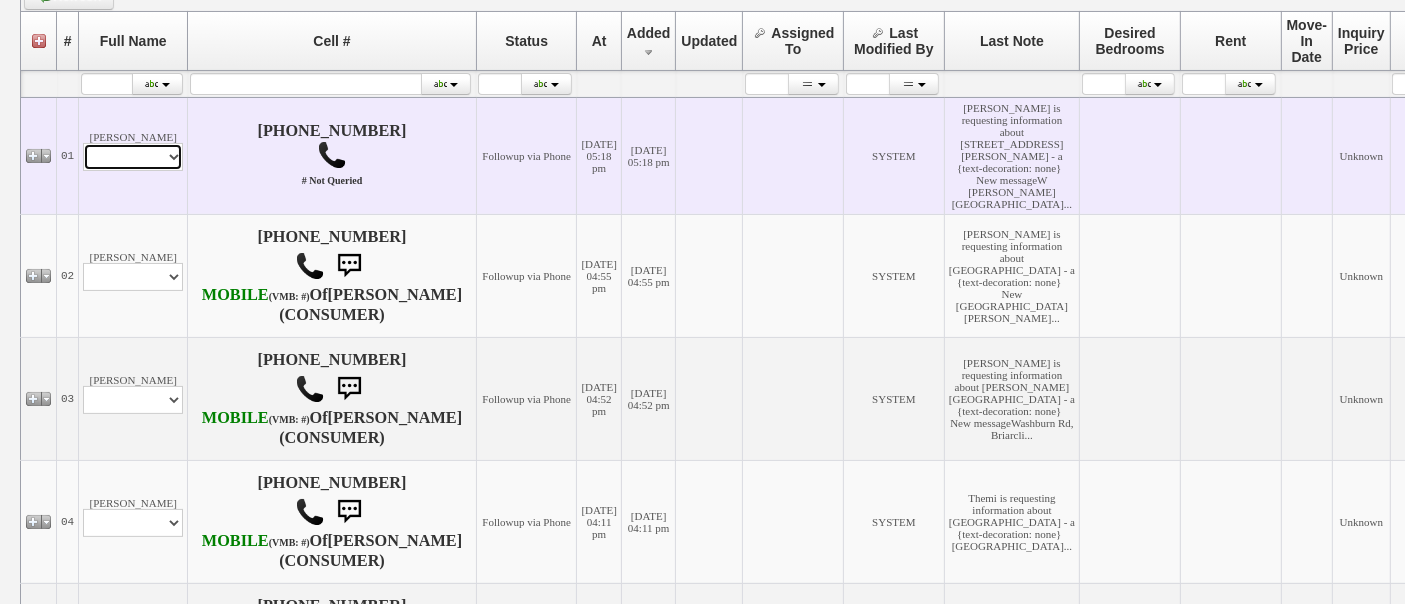 click on "Profile
Edit
Print
Email Externally (Will Not Be Tracked In CRM)
Closed Deals" at bounding box center [133, 157] 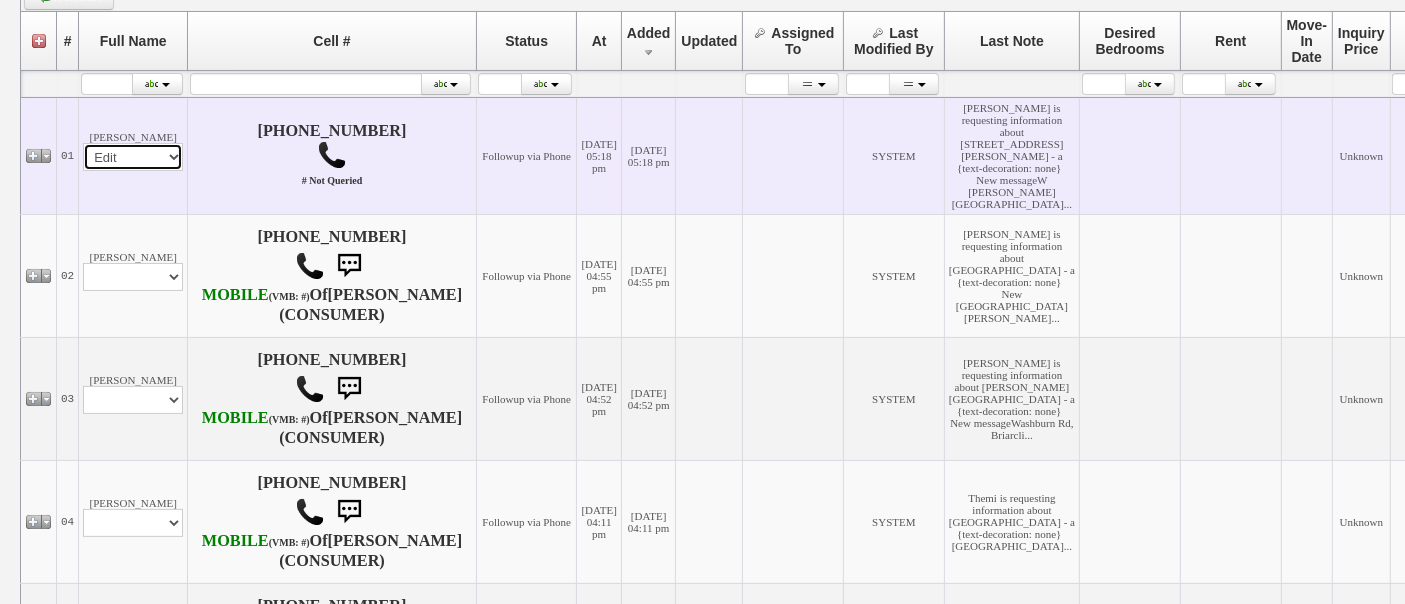 click on "Profile
Edit
Print
Email Externally (Will Not Be Tracked In CRM)
Closed Deals" at bounding box center (133, 157) 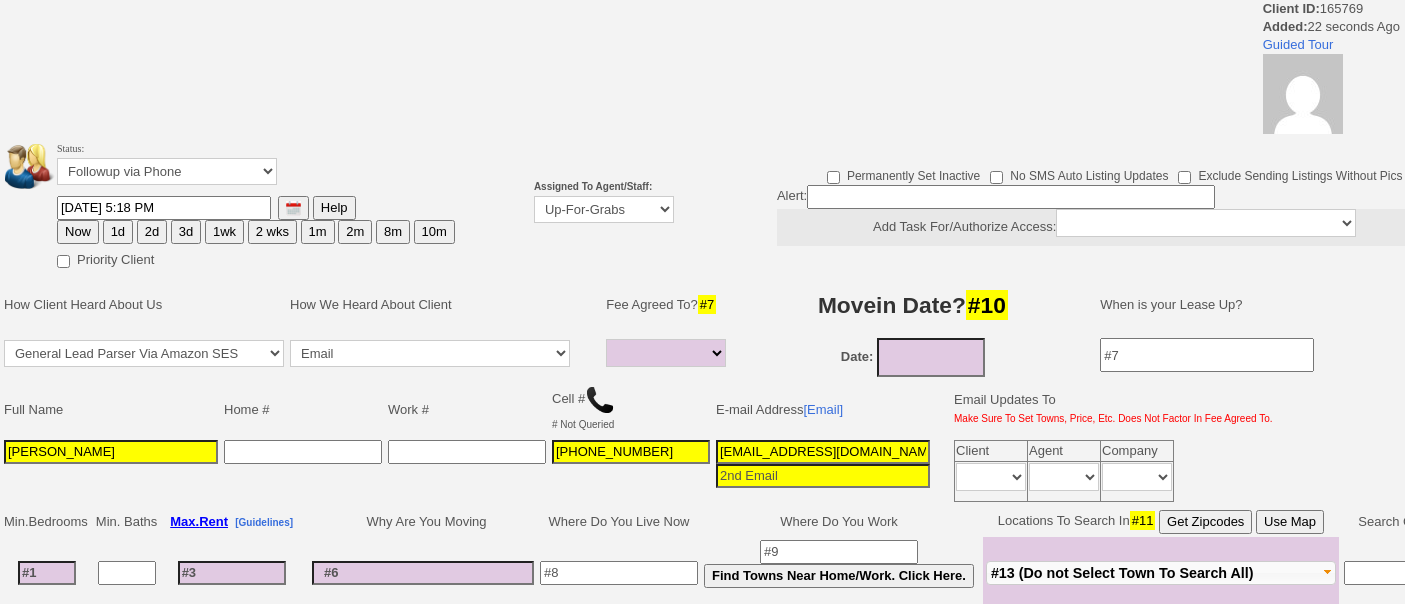 select 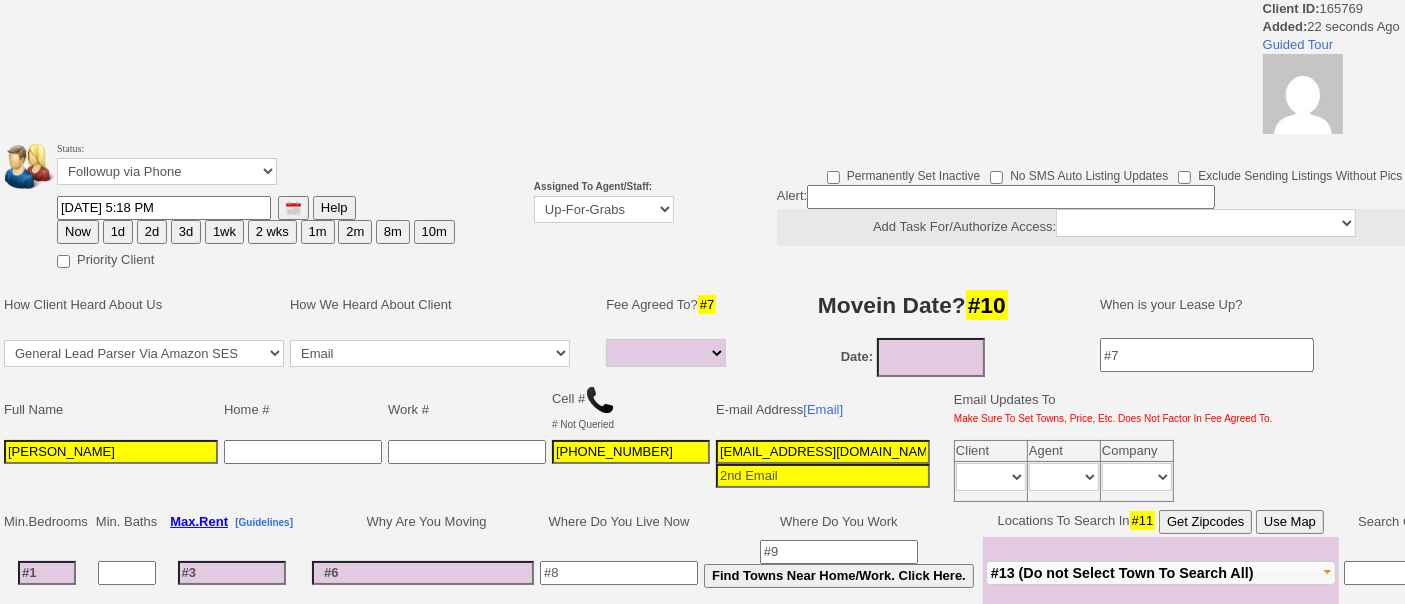scroll, scrollTop: 0, scrollLeft: 0, axis: both 